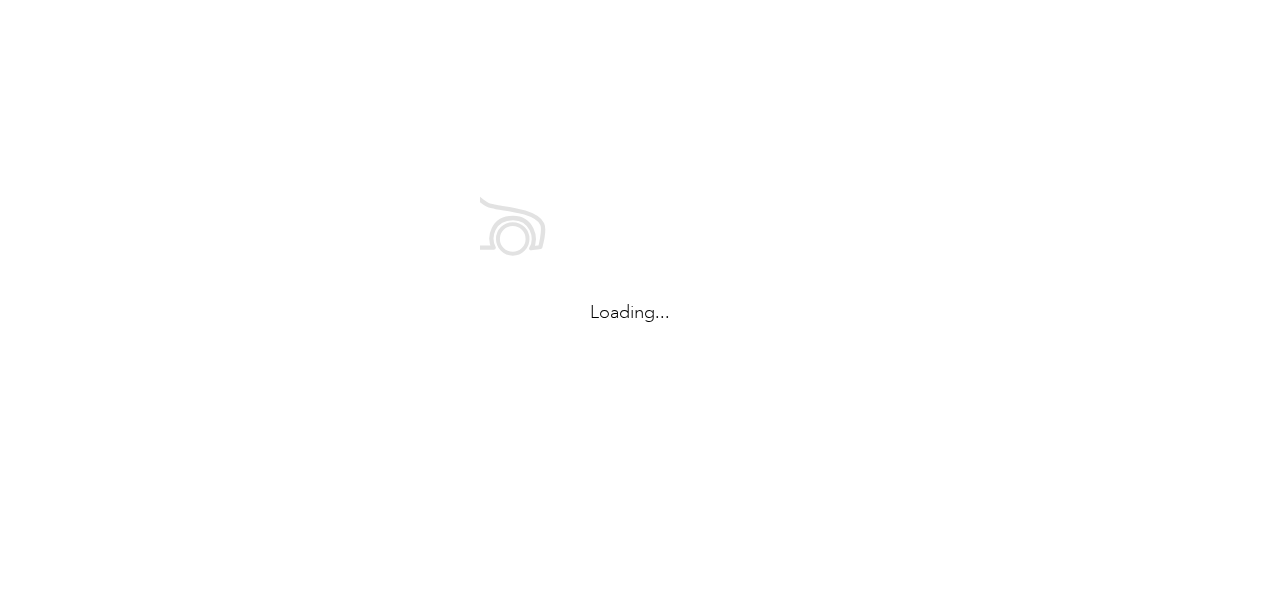 scroll, scrollTop: 0, scrollLeft: 0, axis: both 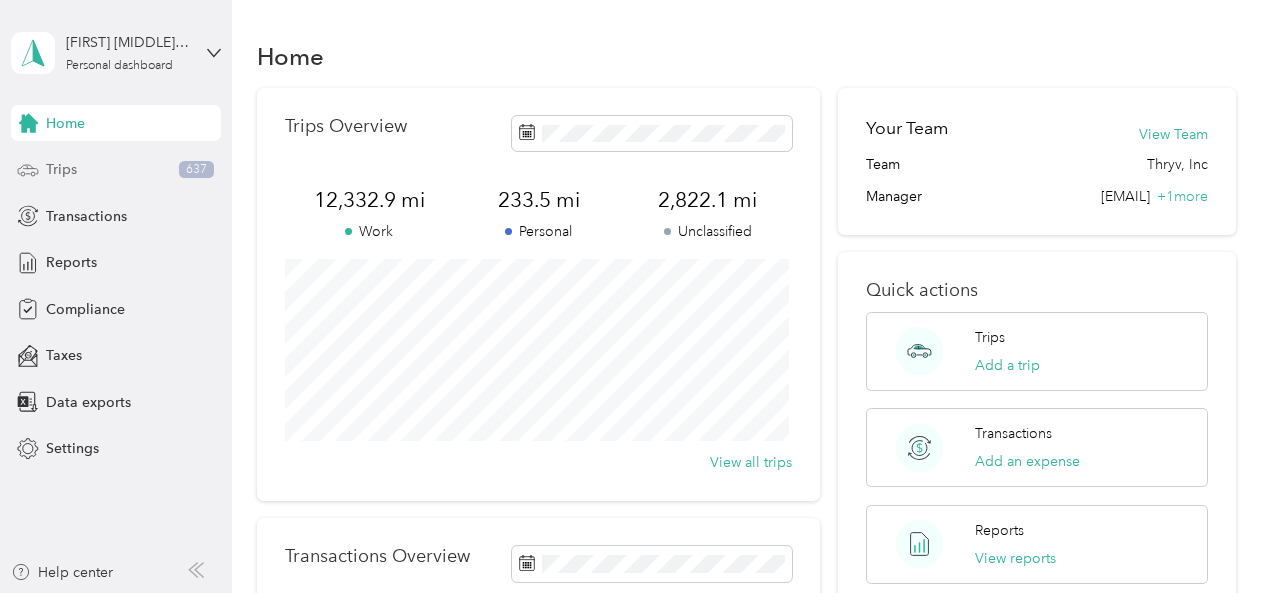 click on "Trips" at bounding box center (61, 169) 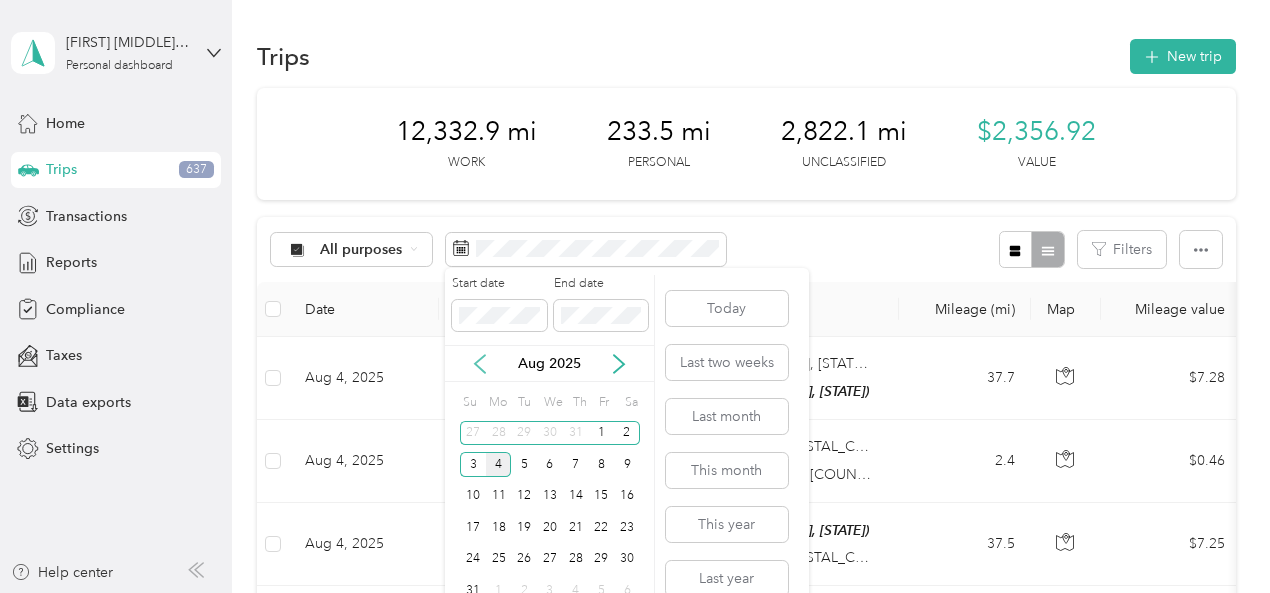 click 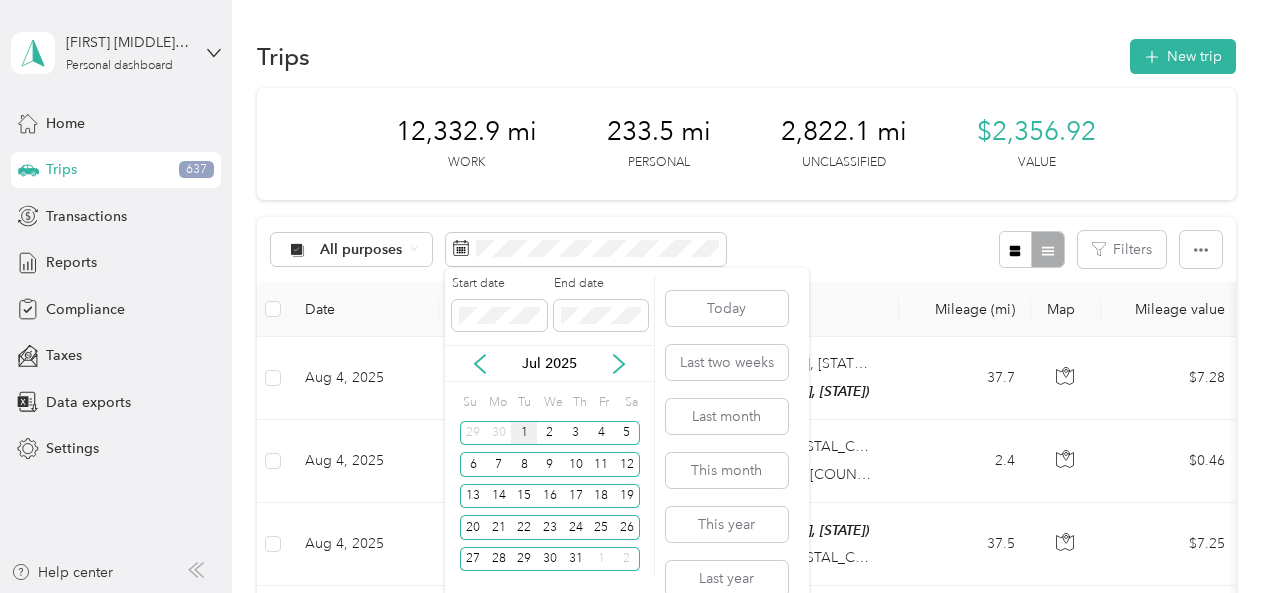 click on "1" at bounding box center (524, 433) 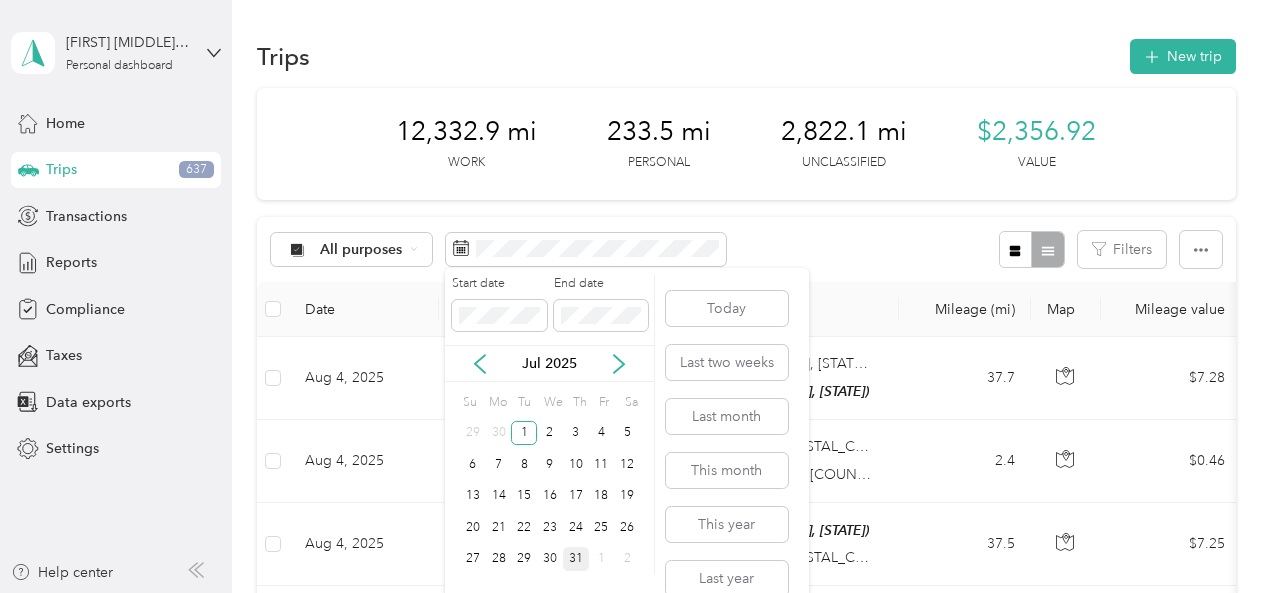 click on "31" at bounding box center (576, 559) 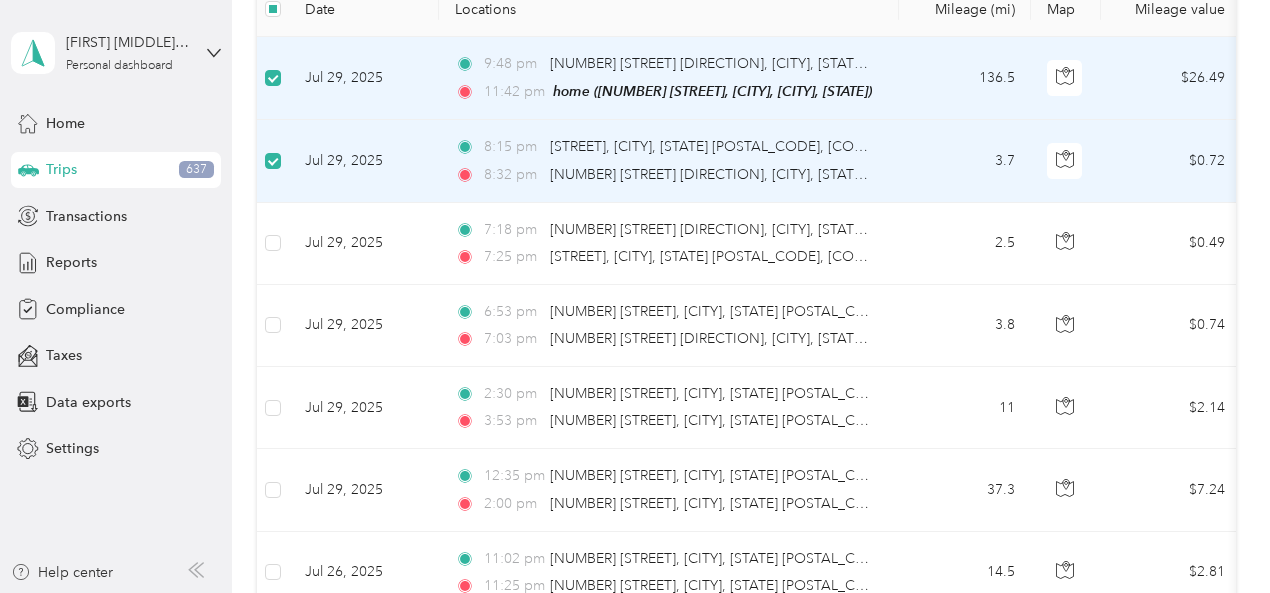 scroll, scrollTop: 300, scrollLeft: 0, axis: vertical 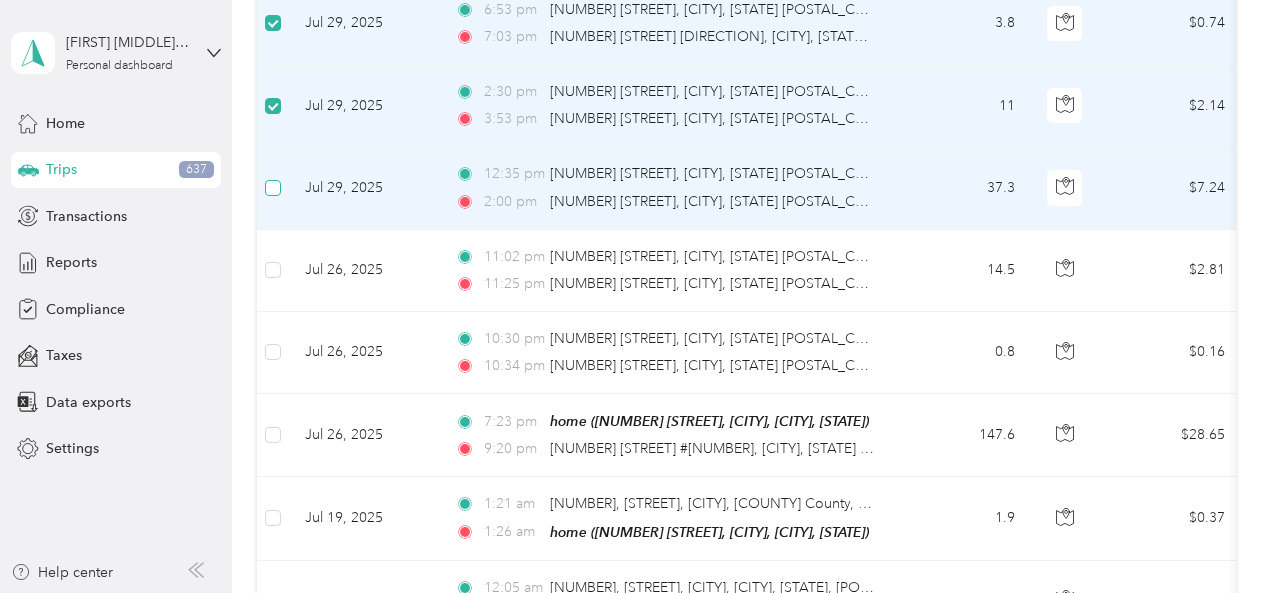 click at bounding box center [273, 188] 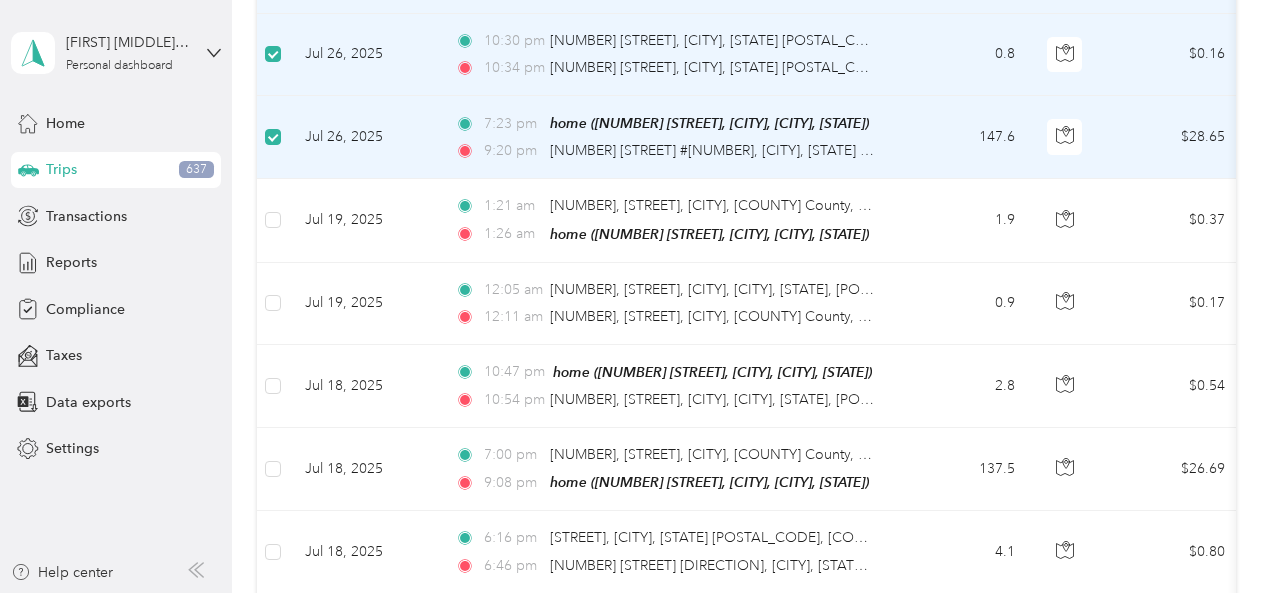 scroll, scrollTop: 900, scrollLeft: 0, axis: vertical 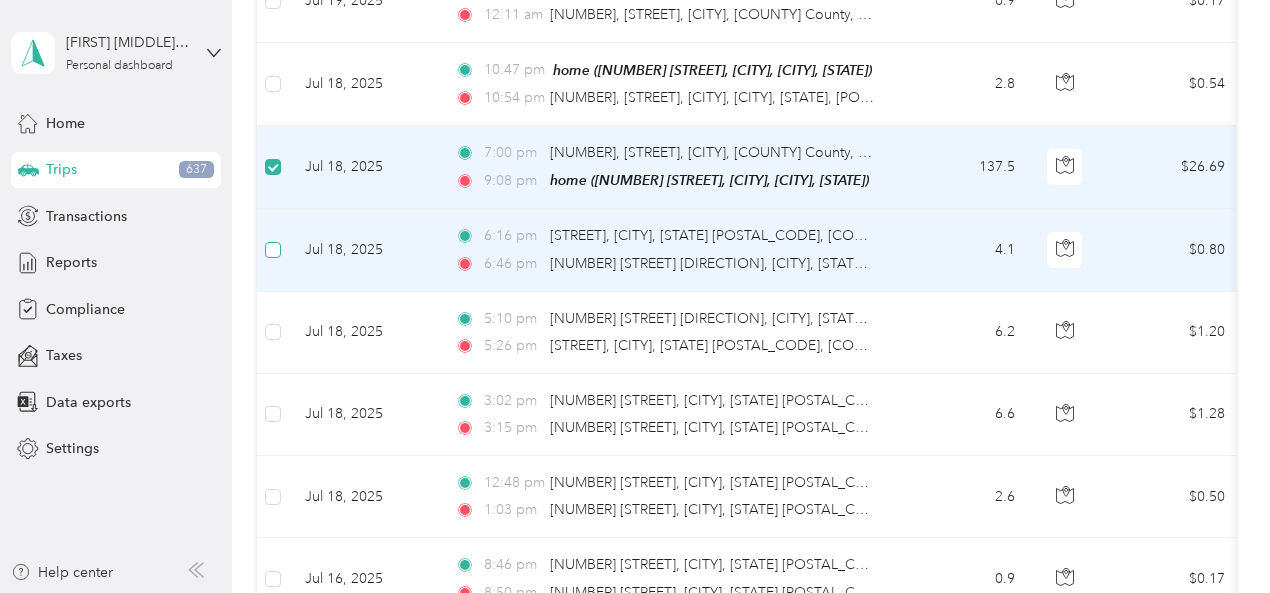 click at bounding box center (273, 250) 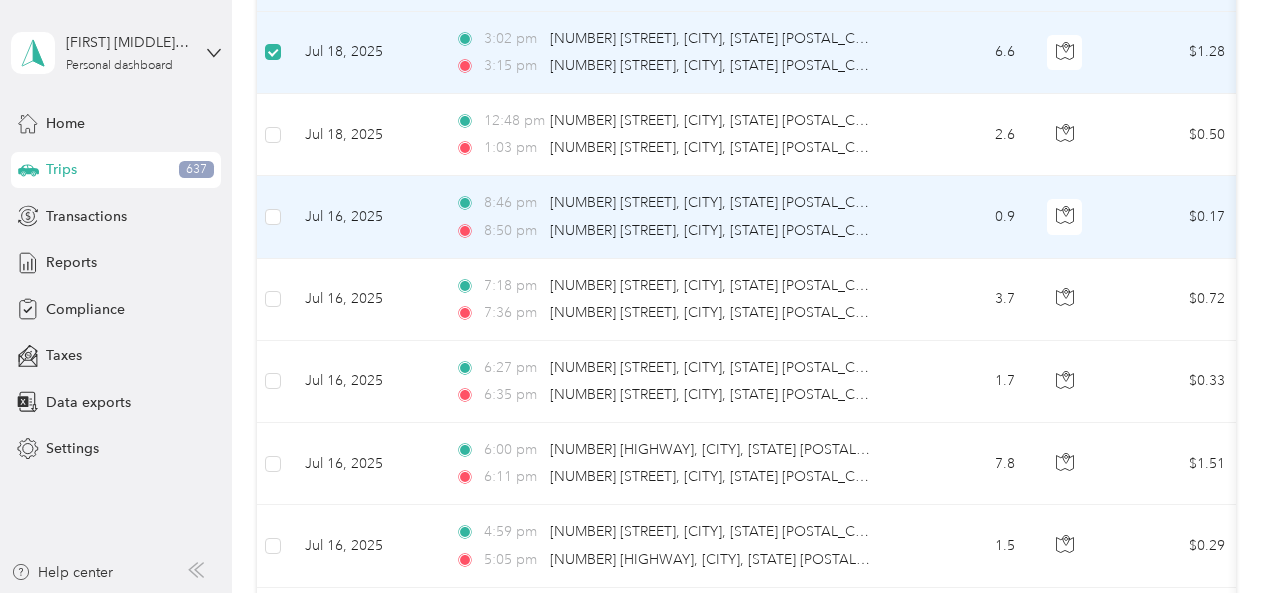 scroll, scrollTop: 1600, scrollLeft: 0, axis: vertical 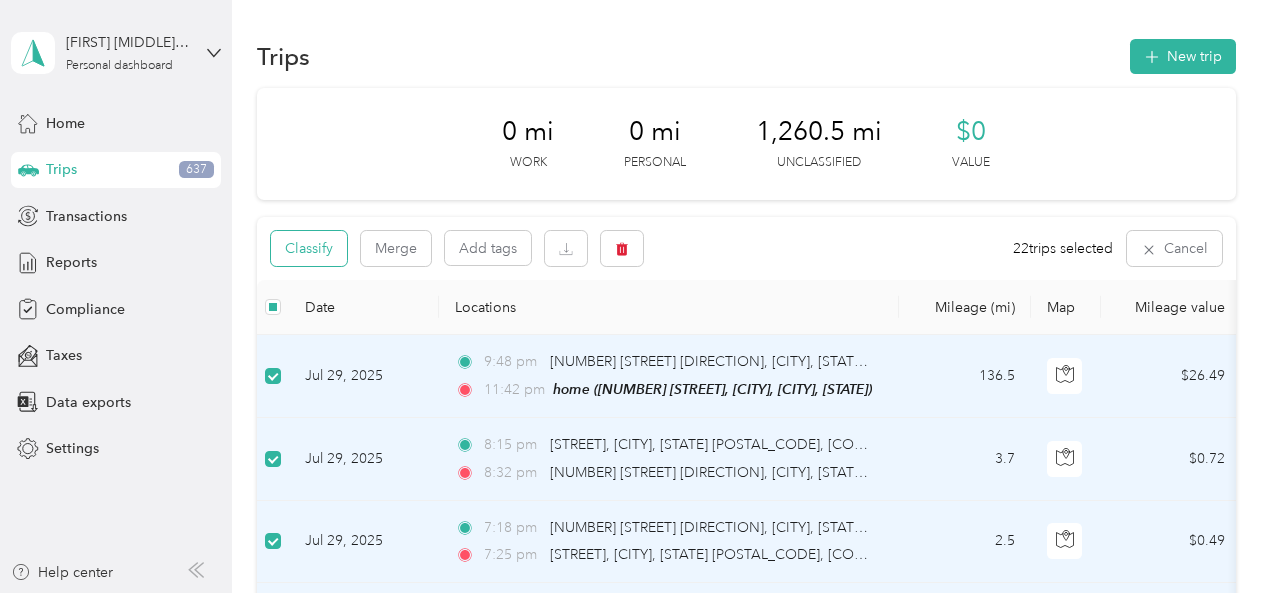 click on "Classify" at bounding box center (309, 248) 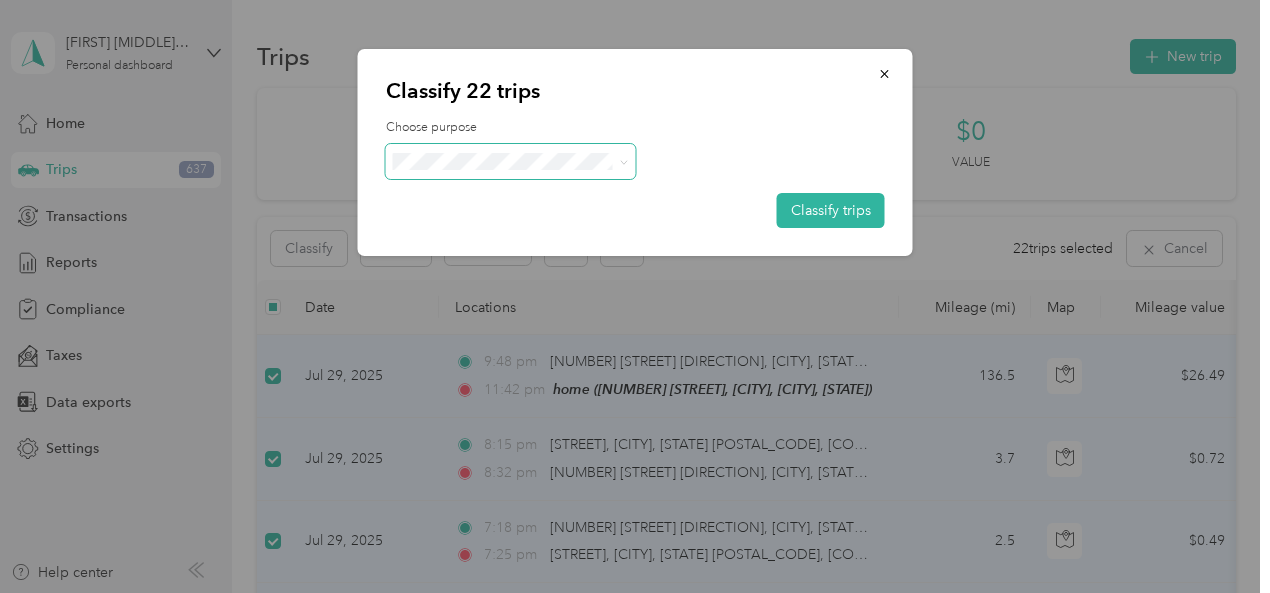 click at bounding box center [511, 161] 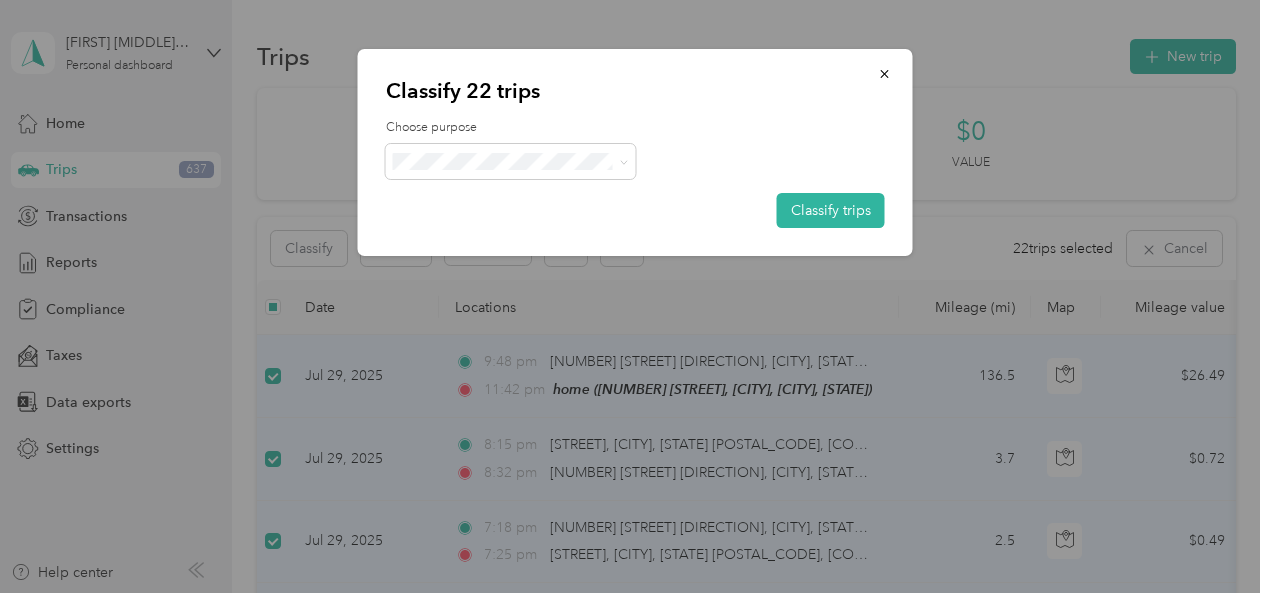 click on "Thryv, Inc" at bounding box center (511, 190) 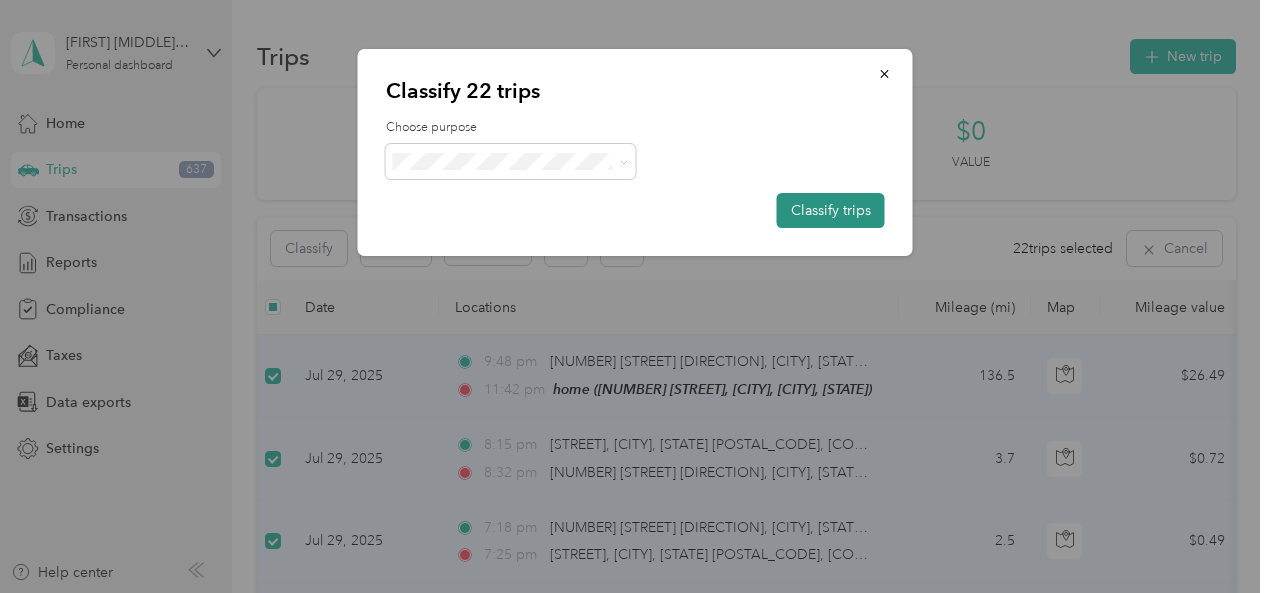 click on "Classify trips" at bounding box center [831, 210] 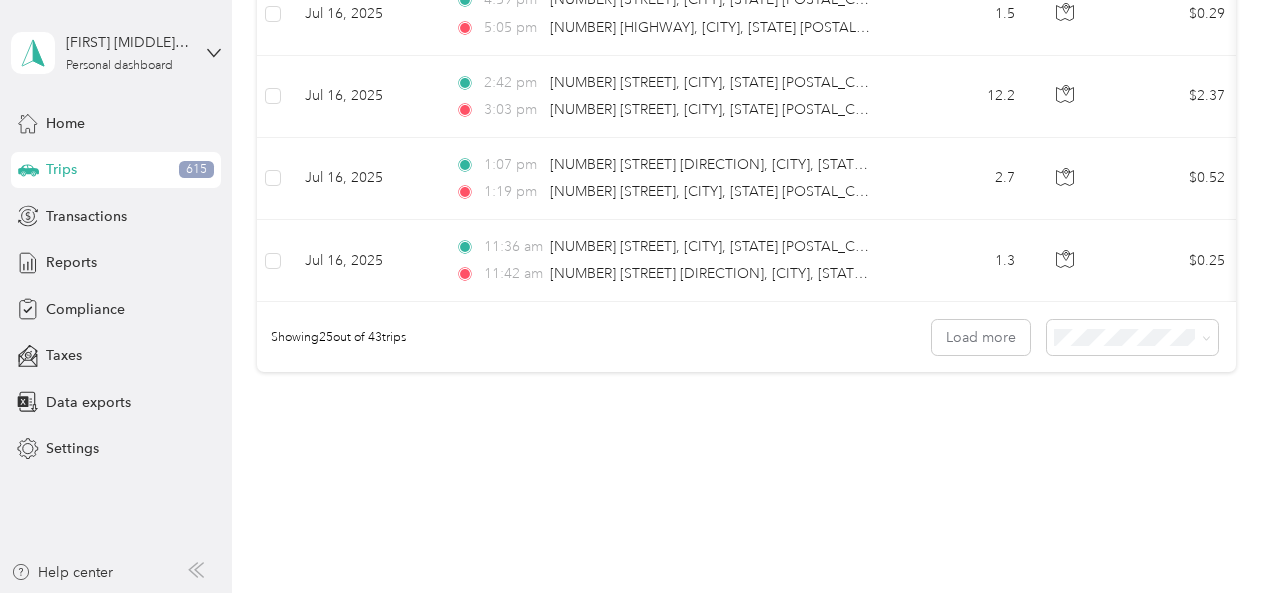 scroll, scrollTop: 2100, scrollLeft: 0, axis: vertical 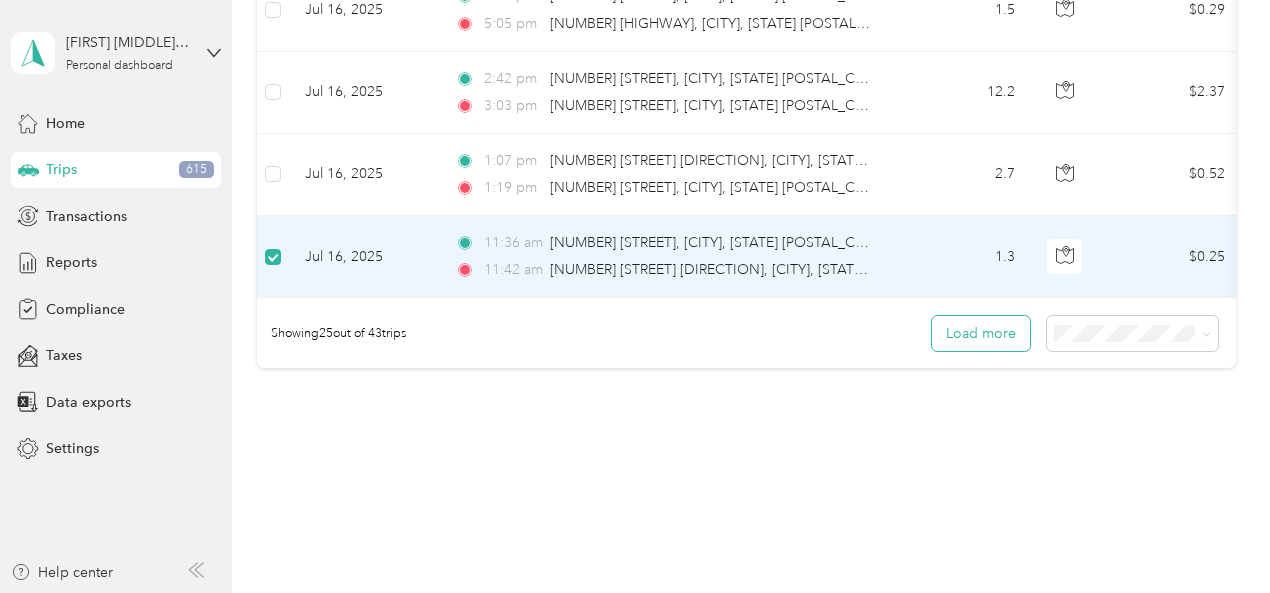 click on "Load more" at bounding box center (981, 333) 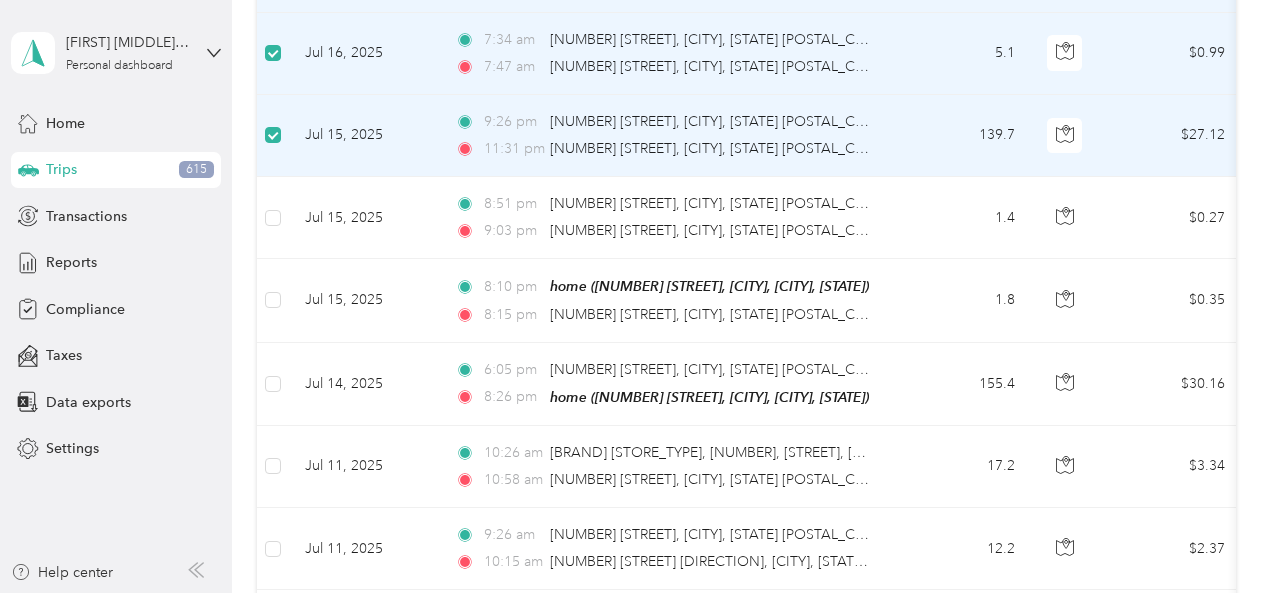 scroll, scrollTop: 2498, scrollLeft: 0, axis: vertical 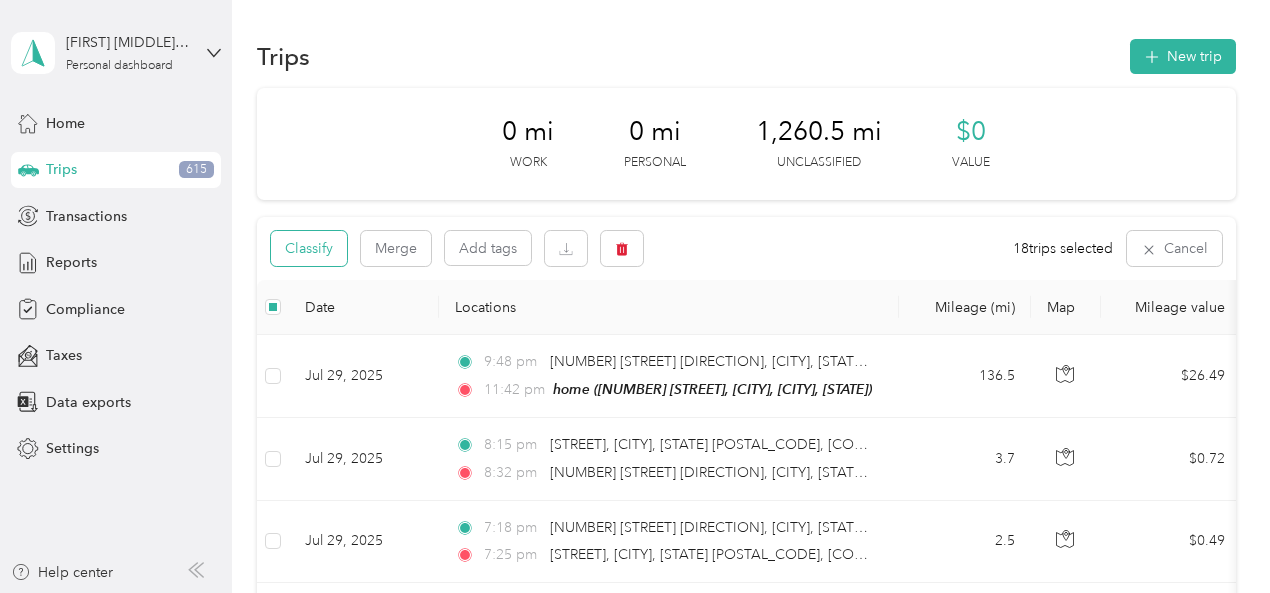 click on "Classify" at bounding box center (309, 248) 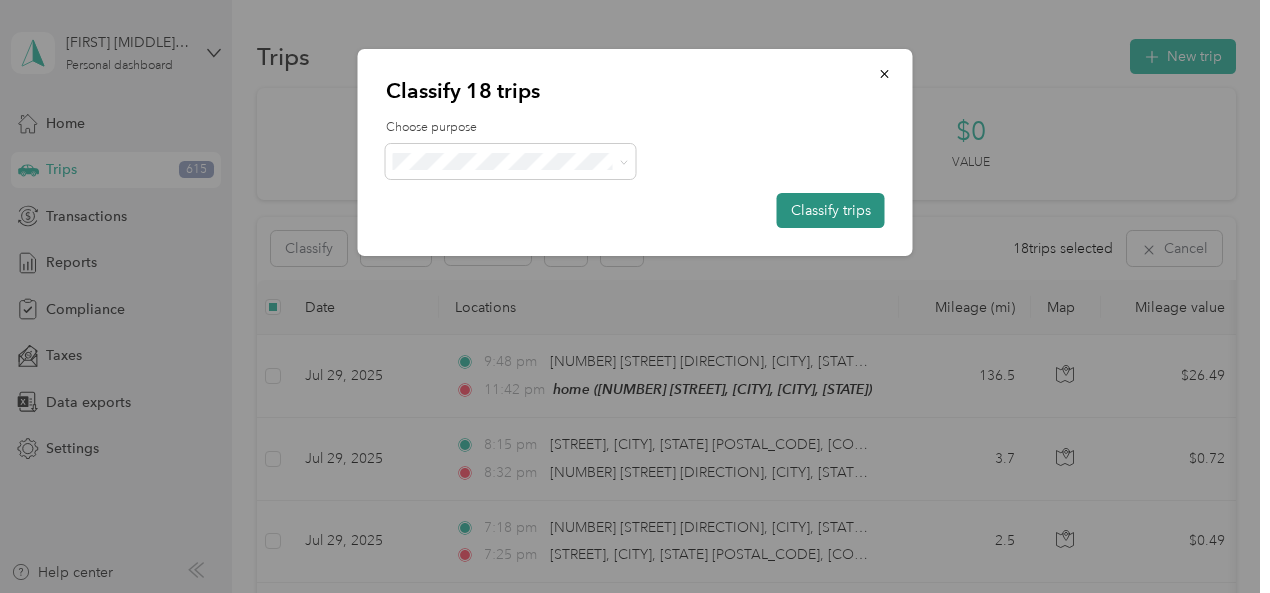 click on "Classify trips" at bounding box center (831, 210) 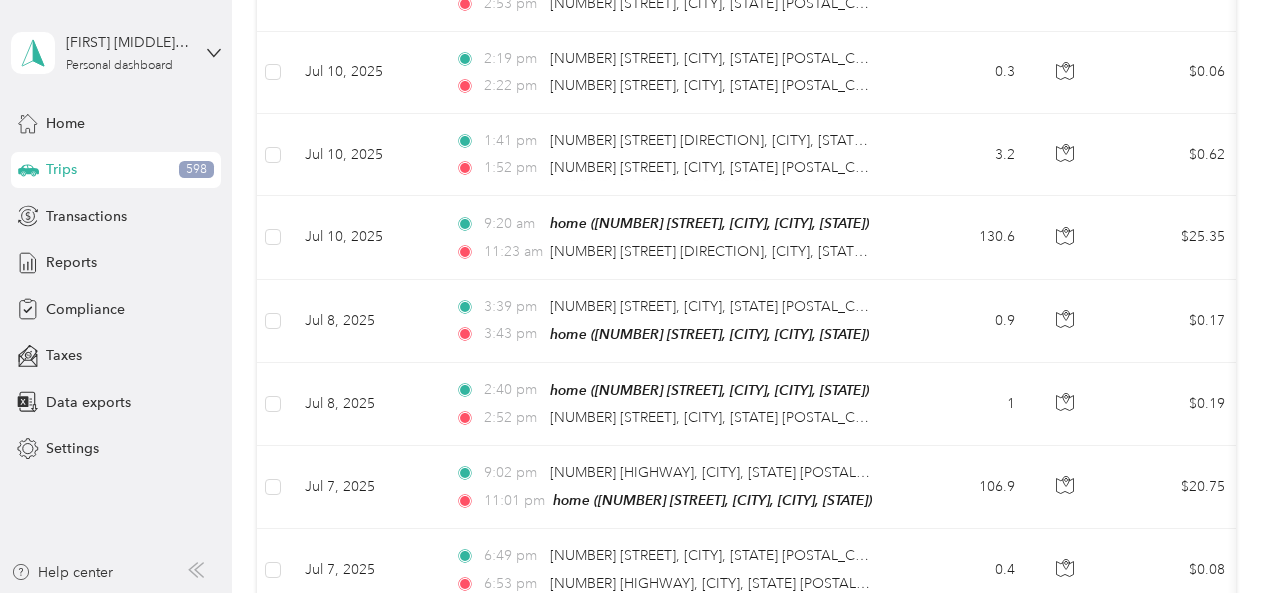 scroll, scrollTop: 3626, scrollLeft: 0, axis: vertical 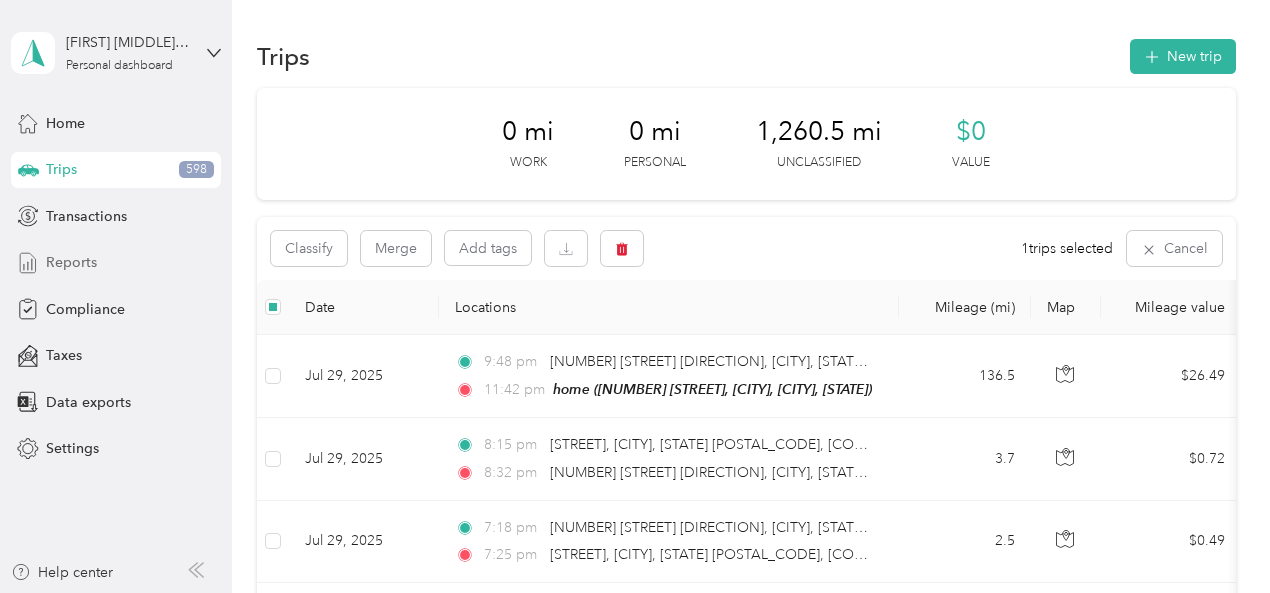 click on "Reports" at bounding box center (71, 262) 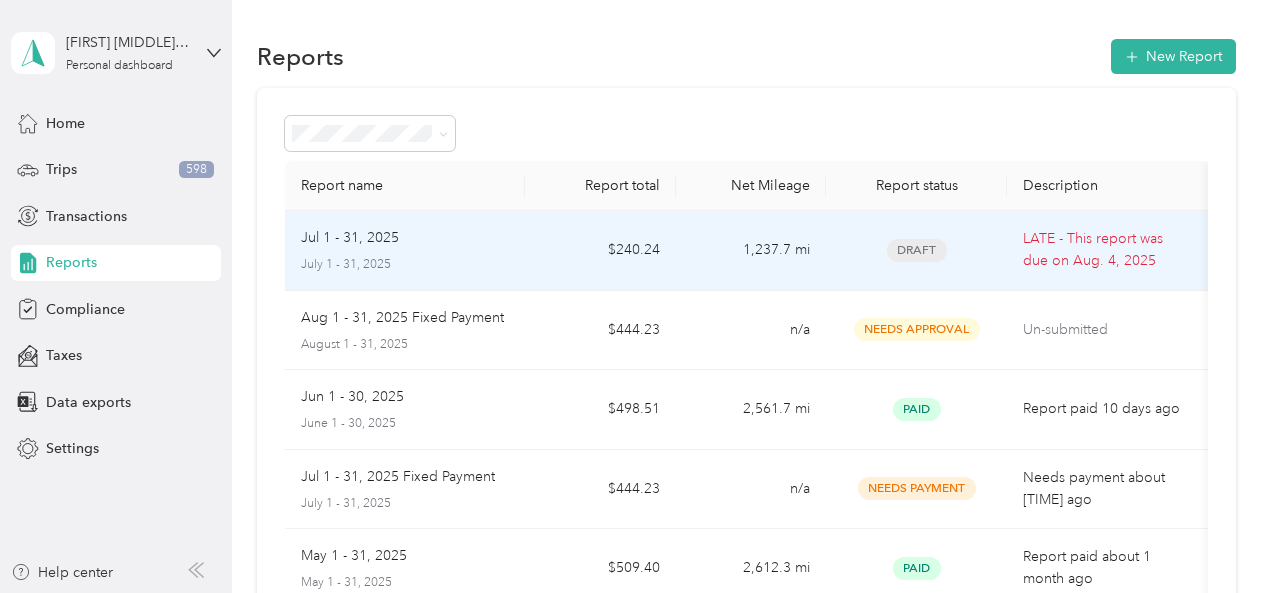 click on "Jul 1 - 31, 2025 July 1 - 31, 2025" at bounding box center [405, 250] 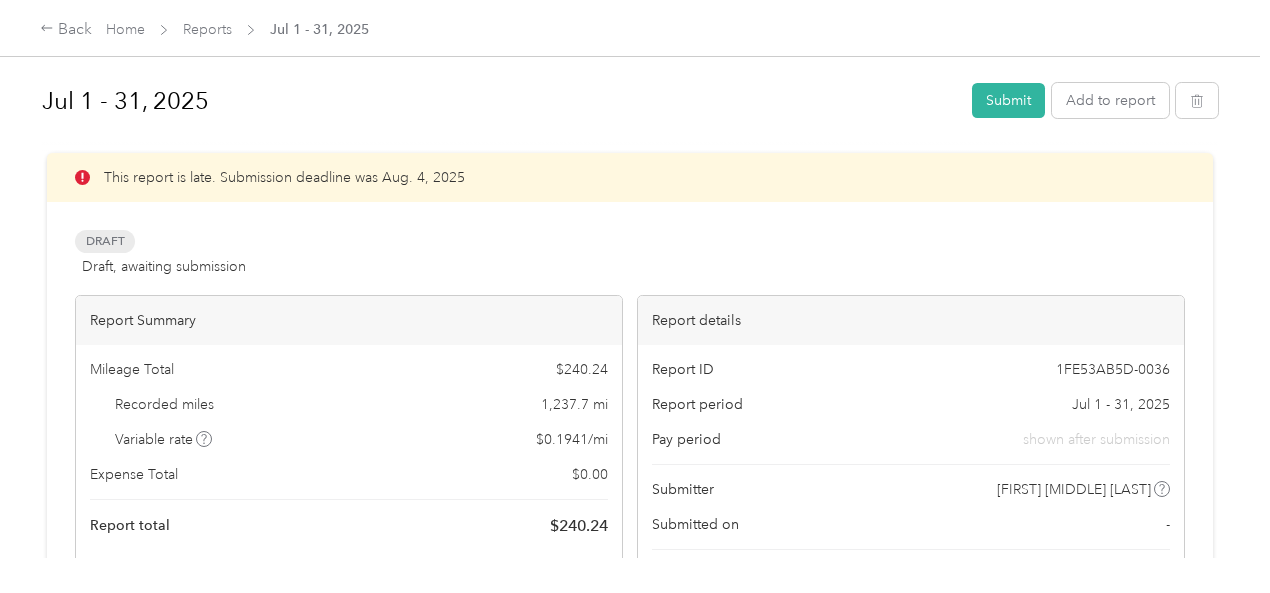click at bounding box center [630, 4816] 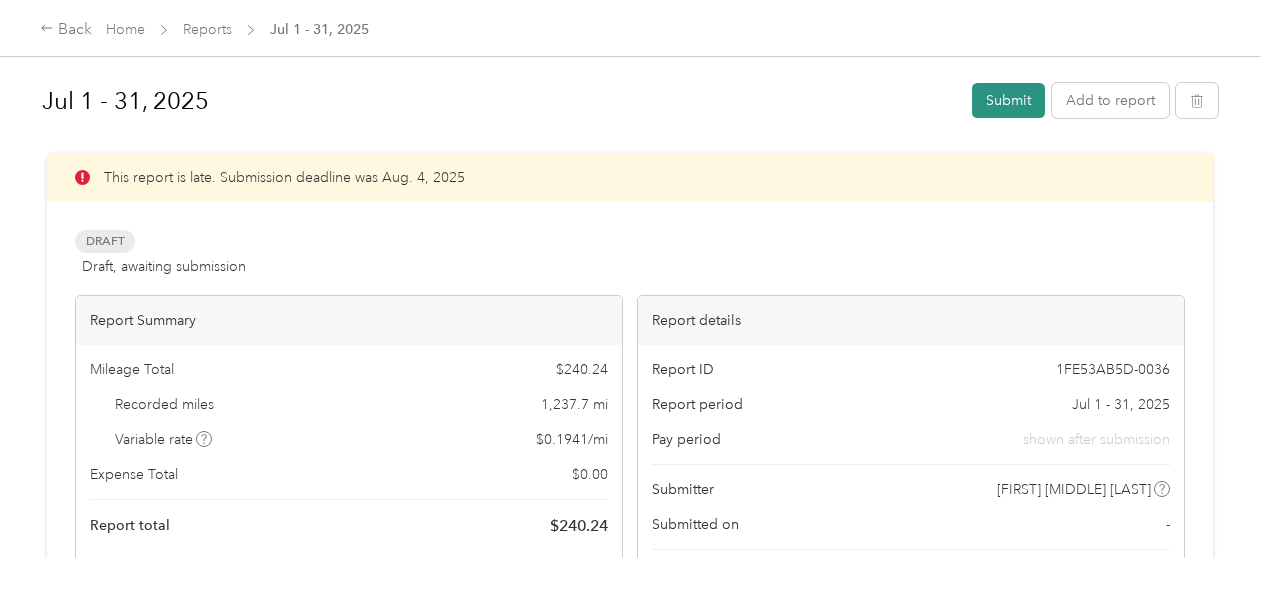 click on "Submit" at bounding box center [1008, 100] 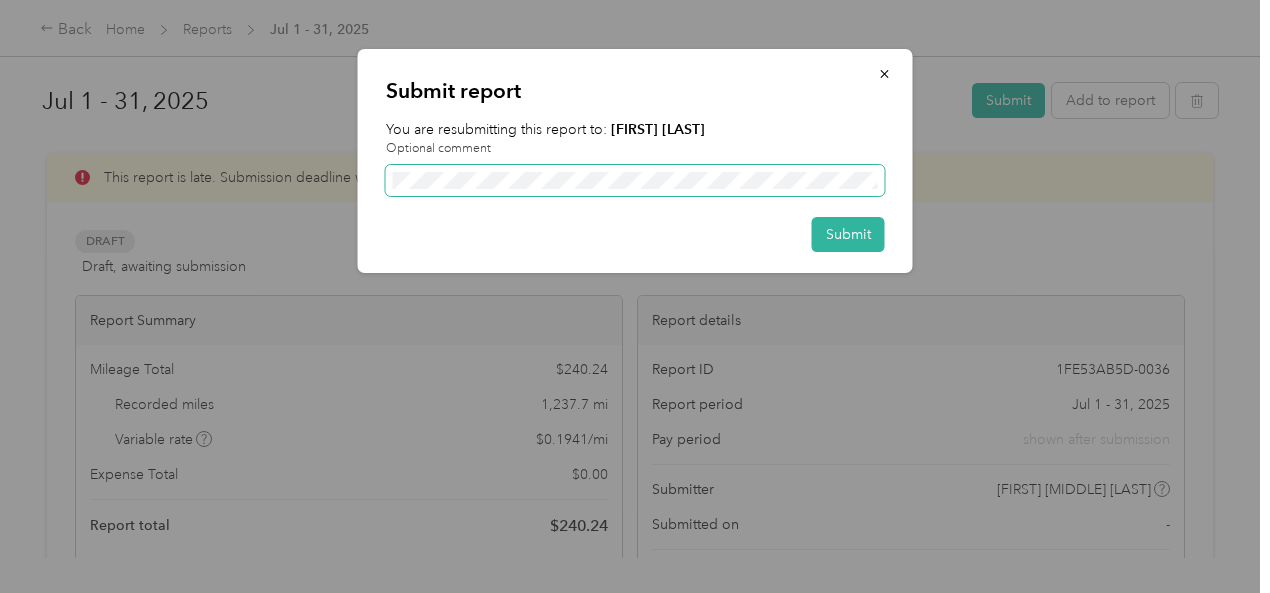 scroll, scrollTop: 0, scrollLeft: 236, axis: horizontal 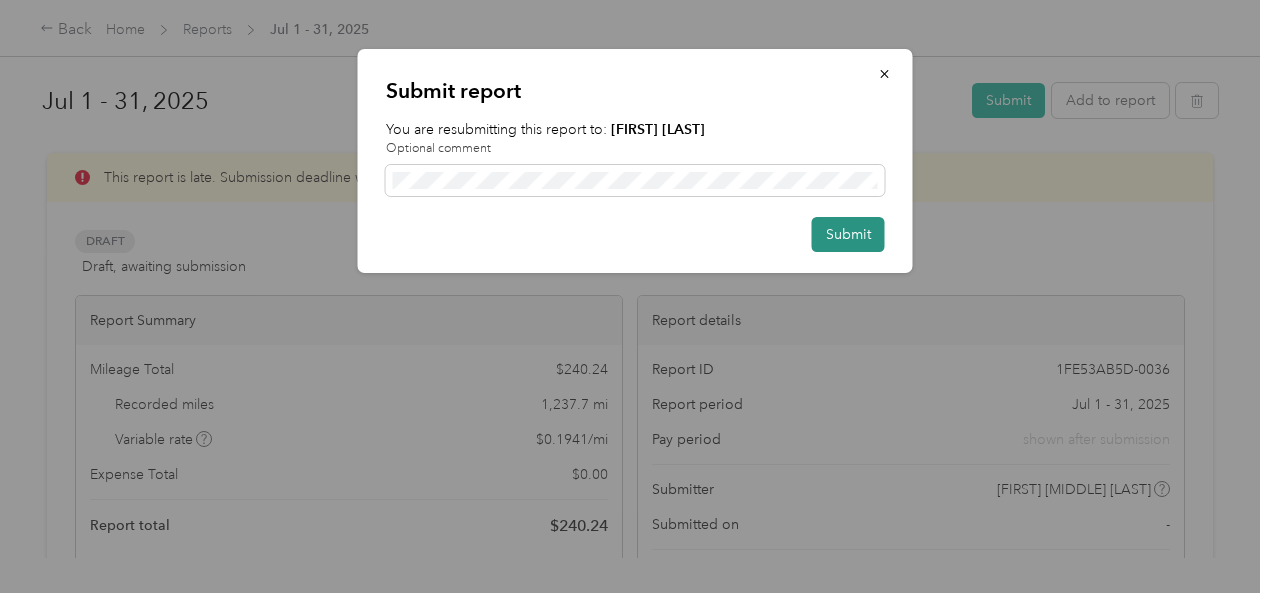 click on "Submit" at bounding box center [848, 234] 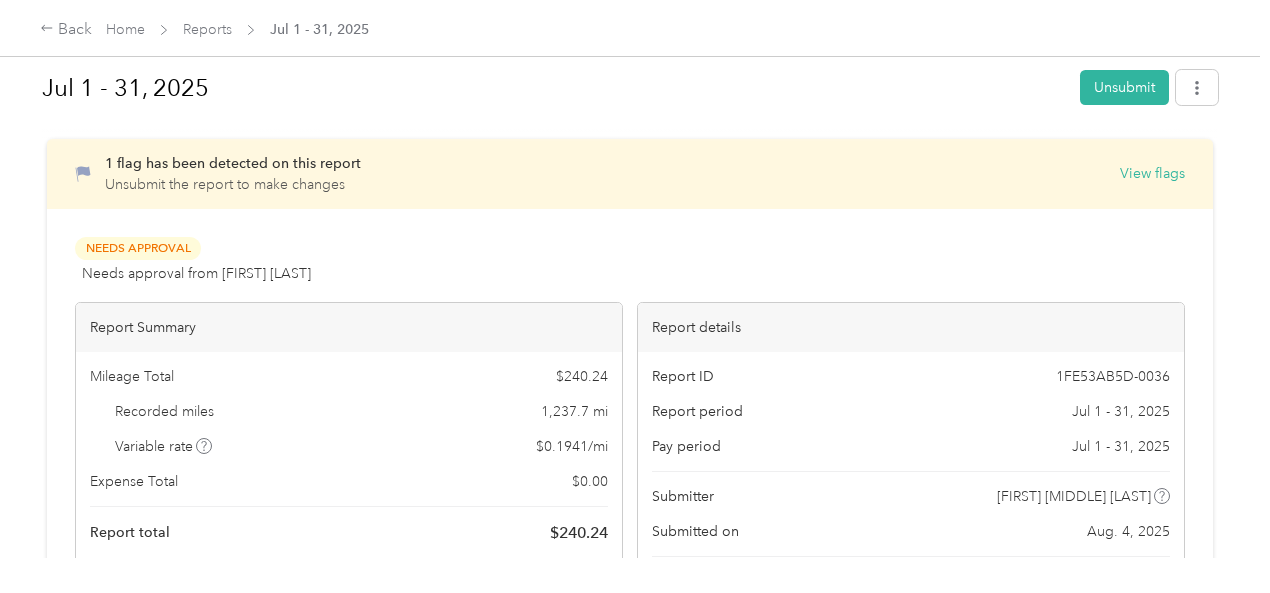 scroll, scrollTop: 0, scrollLeft: 0, axis: both 